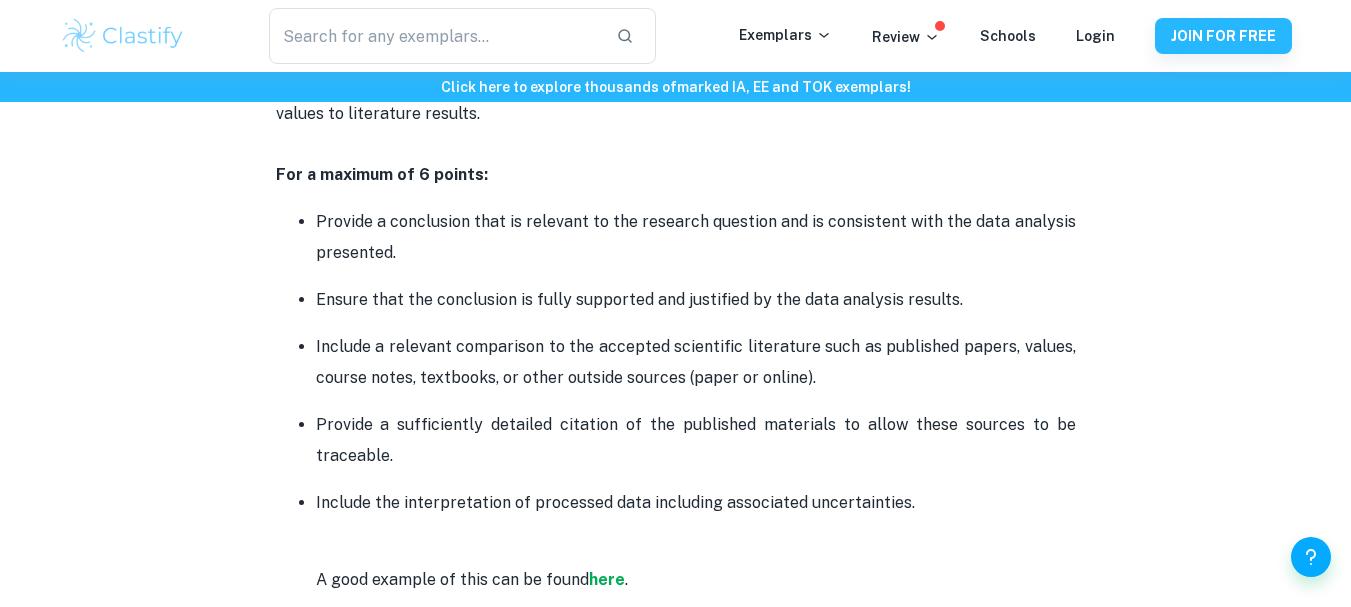 scroll, scrollTop: 3490, scrollLeft: 0, axis: vertical 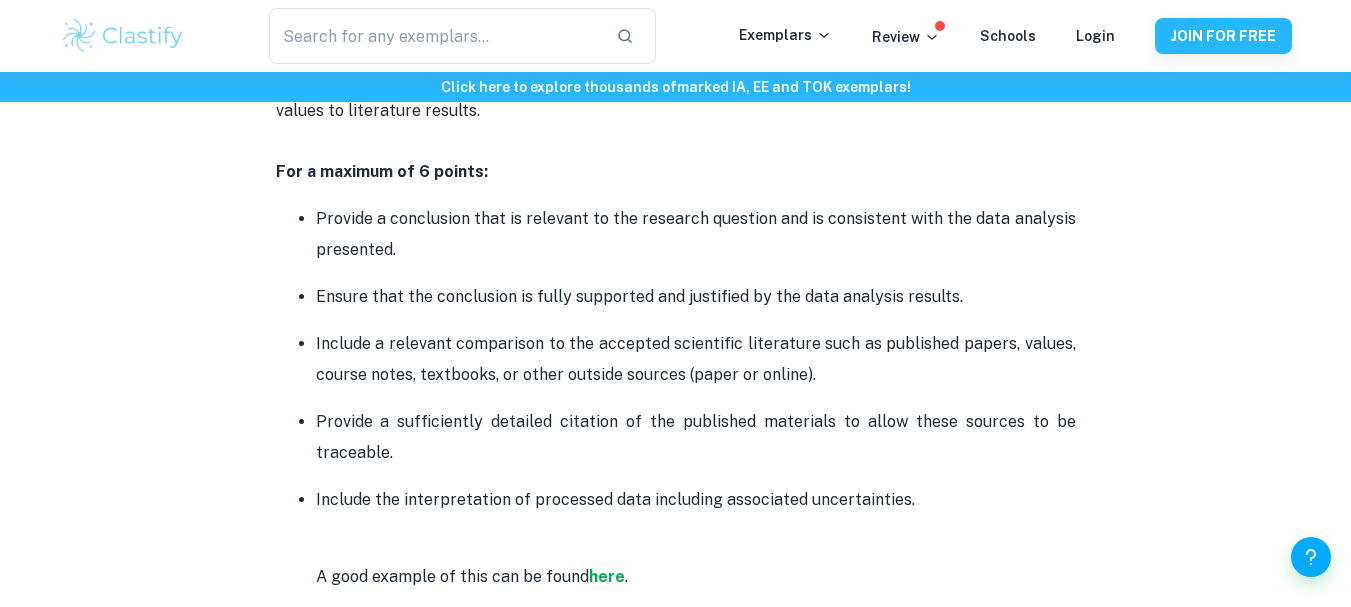 drag, startPoint x: 493, startPoint y: 227, endPoint x: 334, endPoint y: 195, distance: 162.18816 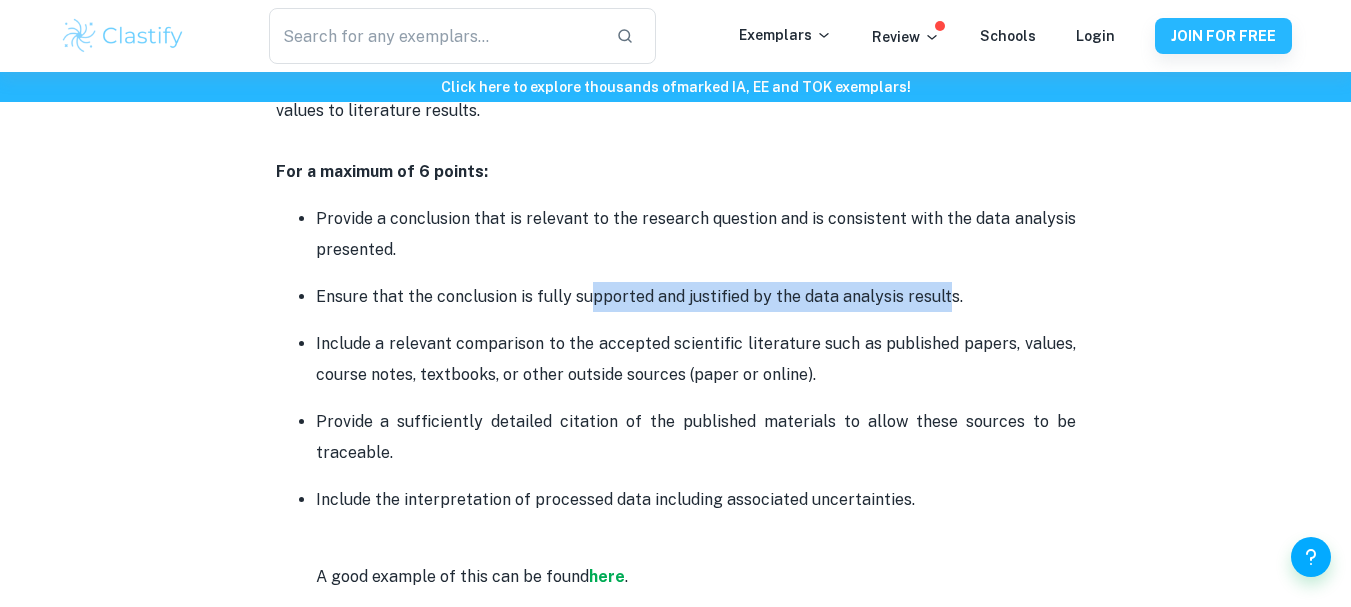drag, startPoint x: 591, startPoint y: 261, endPoint x: 938, endPoint y: 259, distance: 347.00577 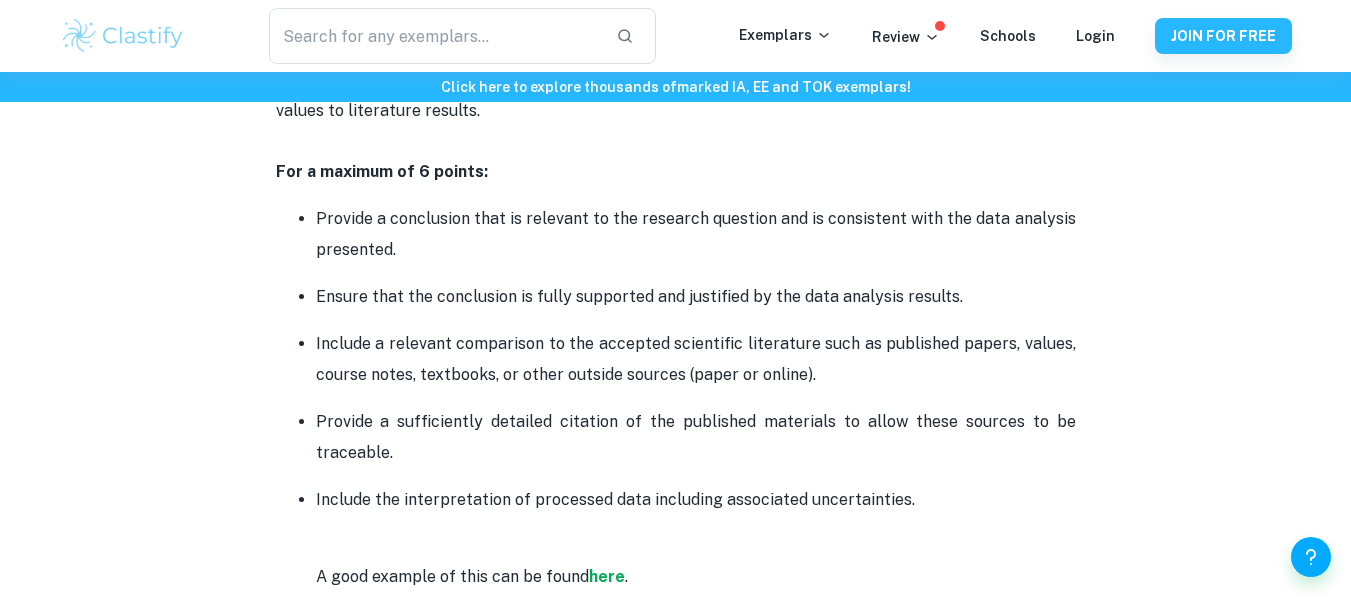click on "Include a relevant comparison to the accepted scientific literature such as published papers, values, course notes, textbooks, or other outside sources (paper or online)." at bounding box center (696, 359) 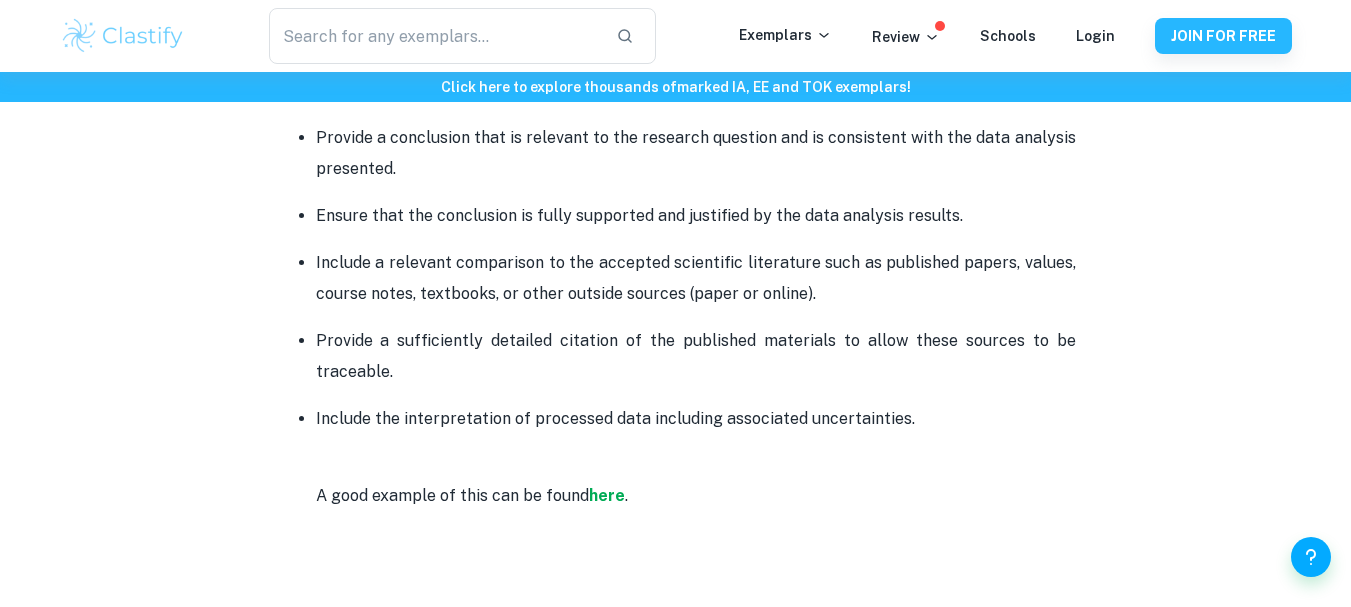 scroll, scrollTop: 3561, scrollLeft: 0, axis: vertical 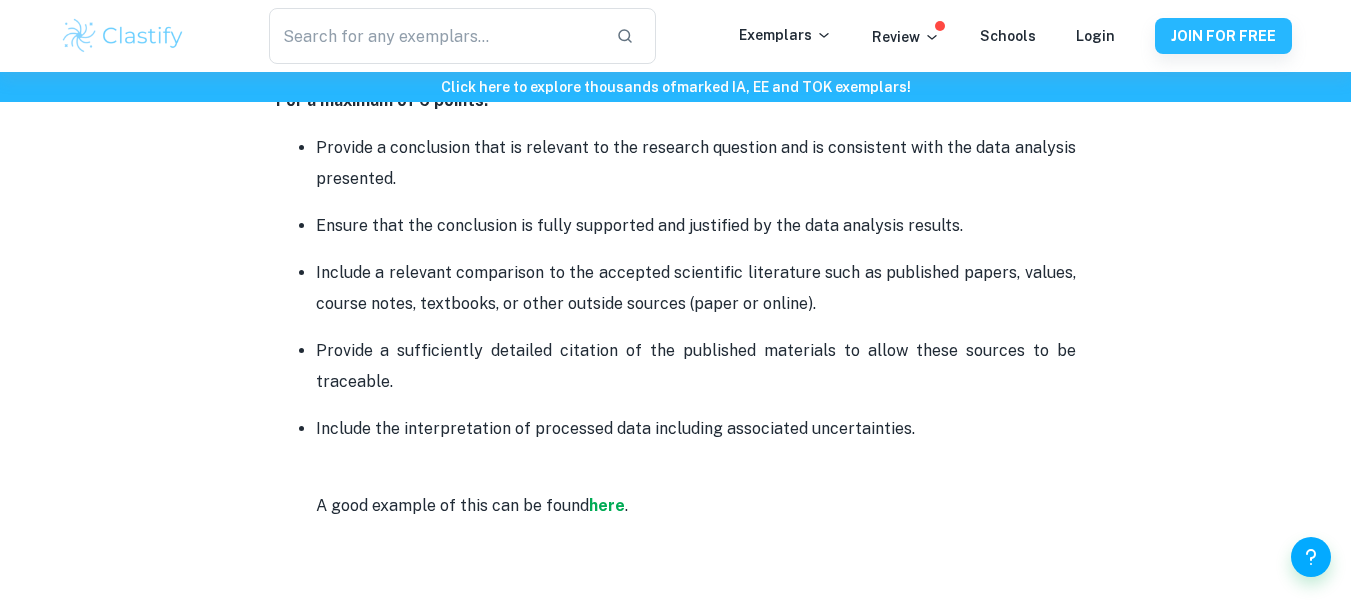 drag, startPoint x: 818, startPoint y: 265, endPoint x: 479, endPoint y: 244, distance: 339.6498 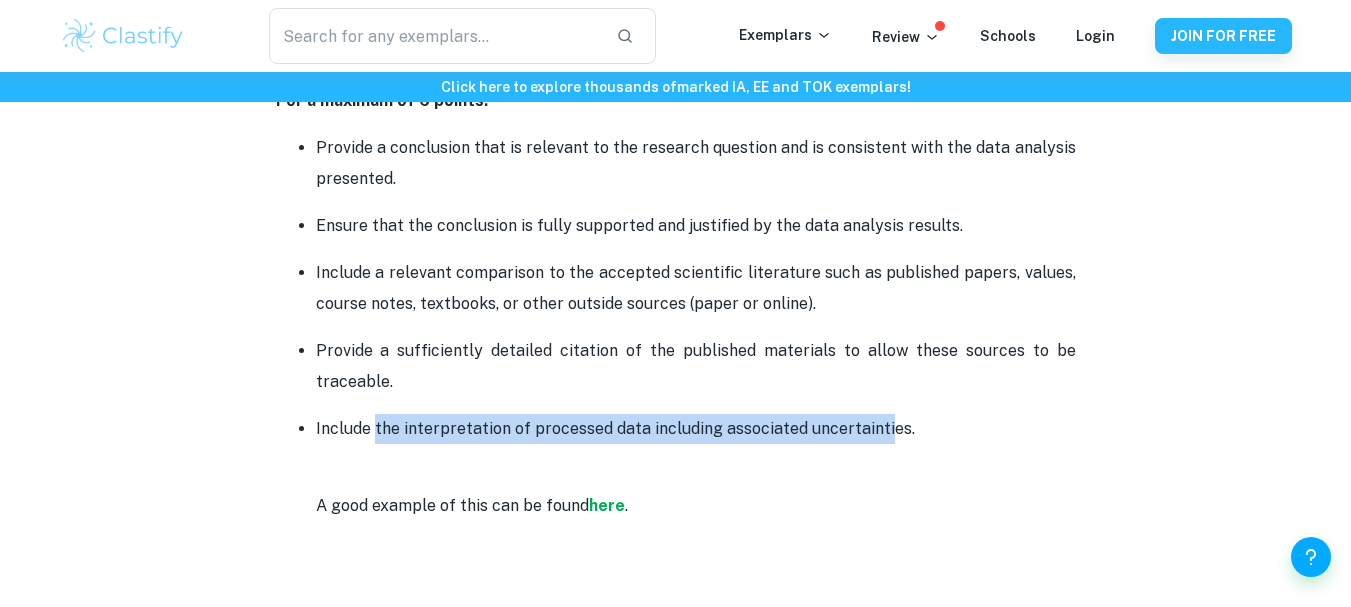 drag, startPoint x: 882, startPoint y: 409, endPoint x: 376, endPoint y: 401, distance: 506.06323 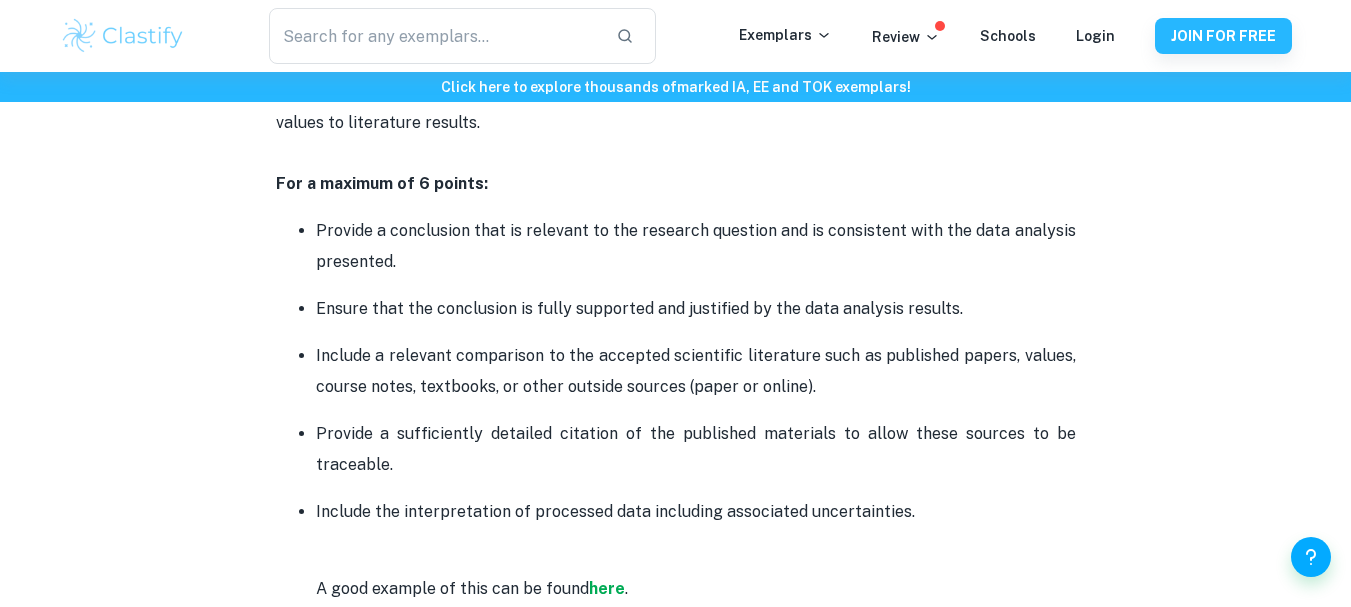 scroll, scrollTop: 3477, scrollLeft: 0, axis: vertical 